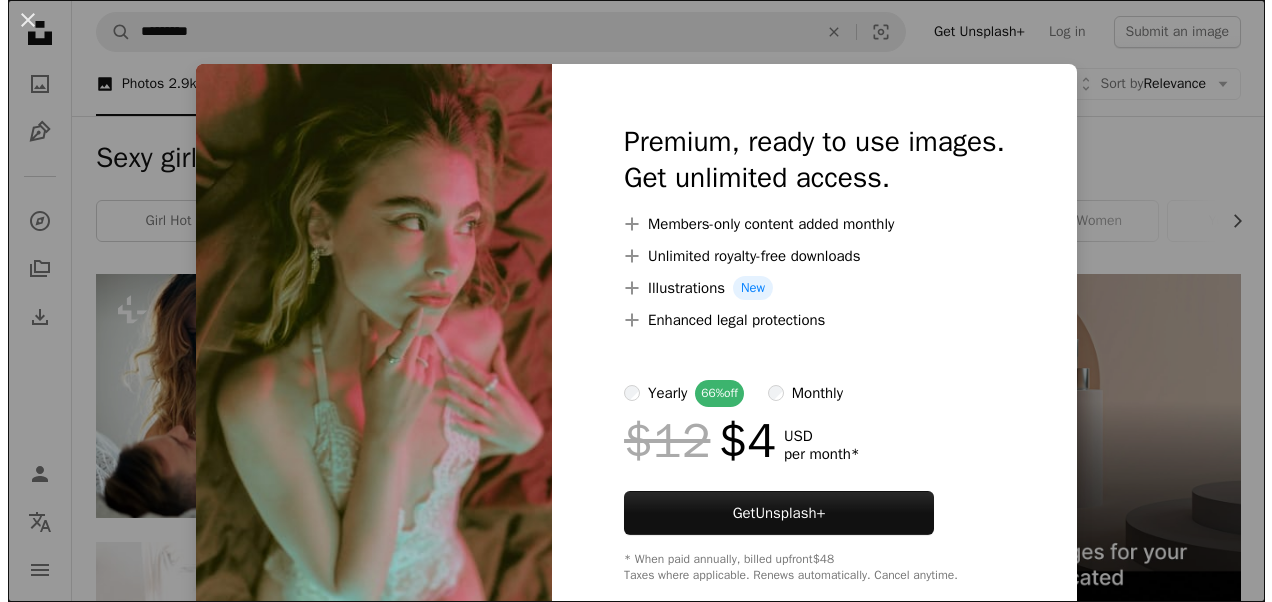scroll, scrollTop: 2200, scrollLeft: 0, axis: vertical 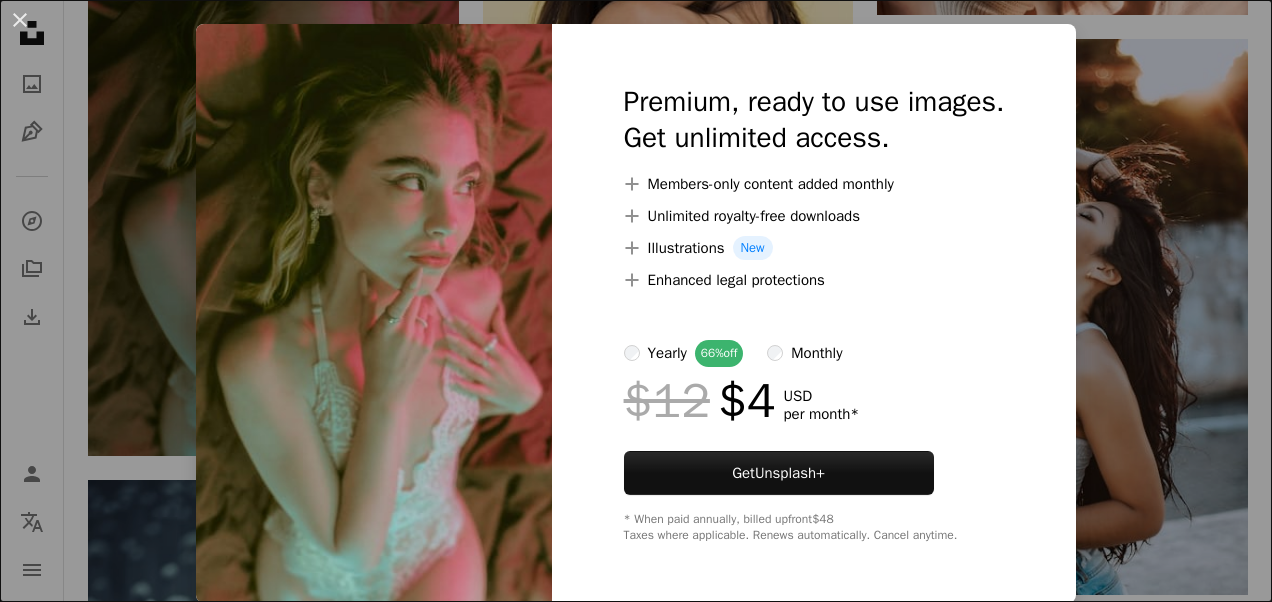 click on "An X shape Premium, ready to use images. Get unlimited access. A plus sign Members-only content added monthly A plus sign Unlimited royalty-free downloads A plus sign Illustrations  New A plus sign Enhanced legal protections yearly 66%  off monthly $12   $4 USD per month * Get  Unsplash+ * When paid annually, billed upfront  $48 Taxes where applicable. Renews automatically. Cancel anytime." at bounding box center [636, 301] 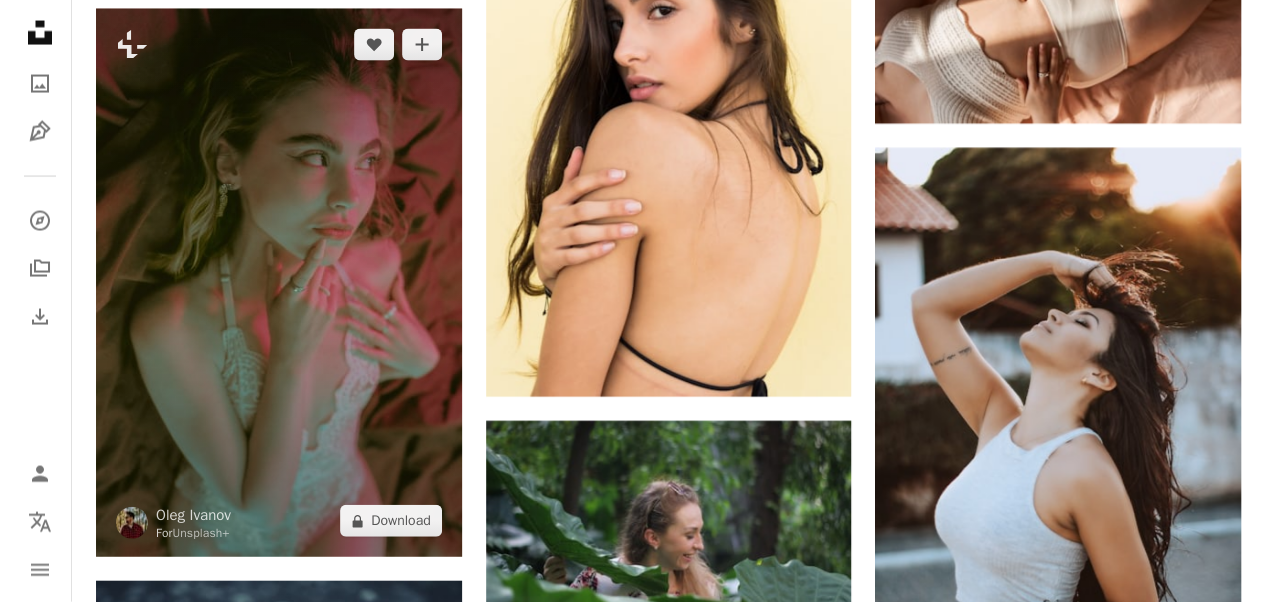 scroll, scrollTop: 2100, scrollLeft: 0, axis: vertical 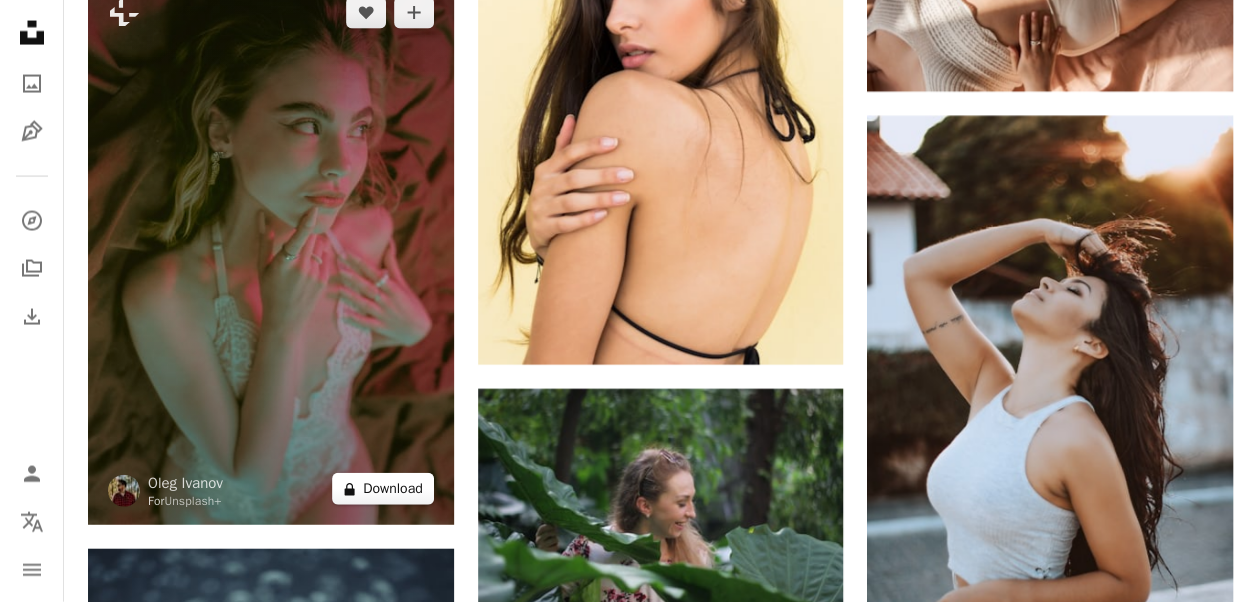 click on "A lock   Download" at bounding box center (383, 489) 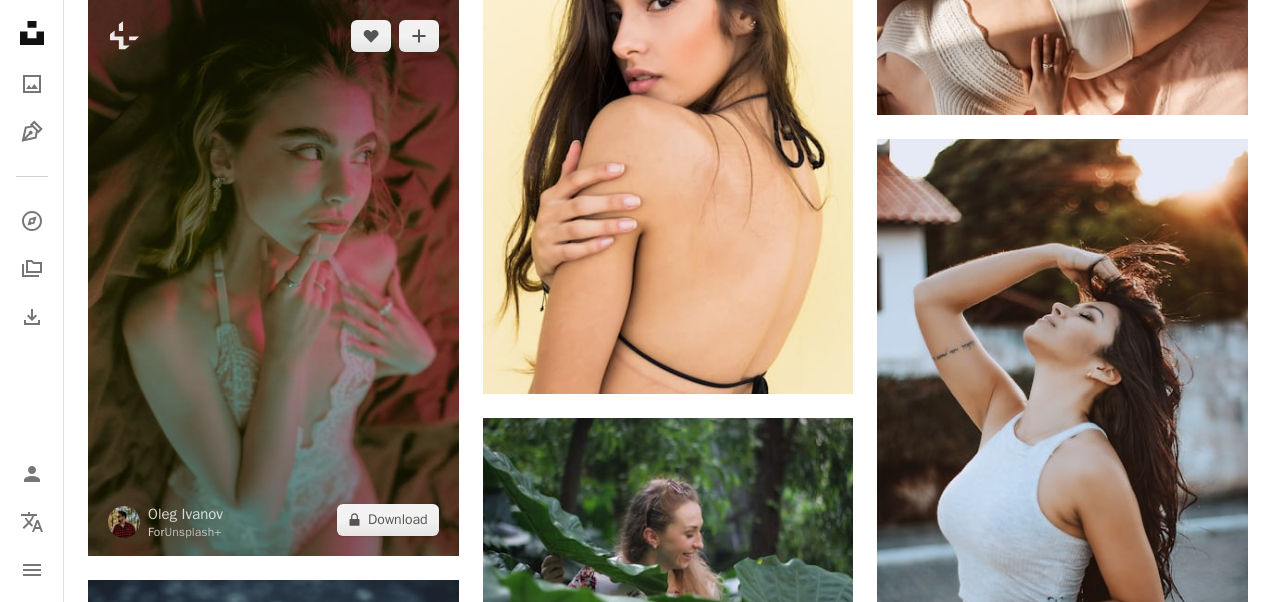 click on "An X shape Premium, ready to use images. Get unlimited access. A plus sign Members-only content added monthly A plus sign Unlimited royalty-free downloads A plus sign Illustrations  New A plus sign Enhanced legal protections yearly 66%  off monthly $12   $4 USD per month * Get  Unsplash+ * When paid annually, billed upfront  $48 Taxes where applicable. Renews automatically. Cancel anytime." at bounding box center [636, 3164] 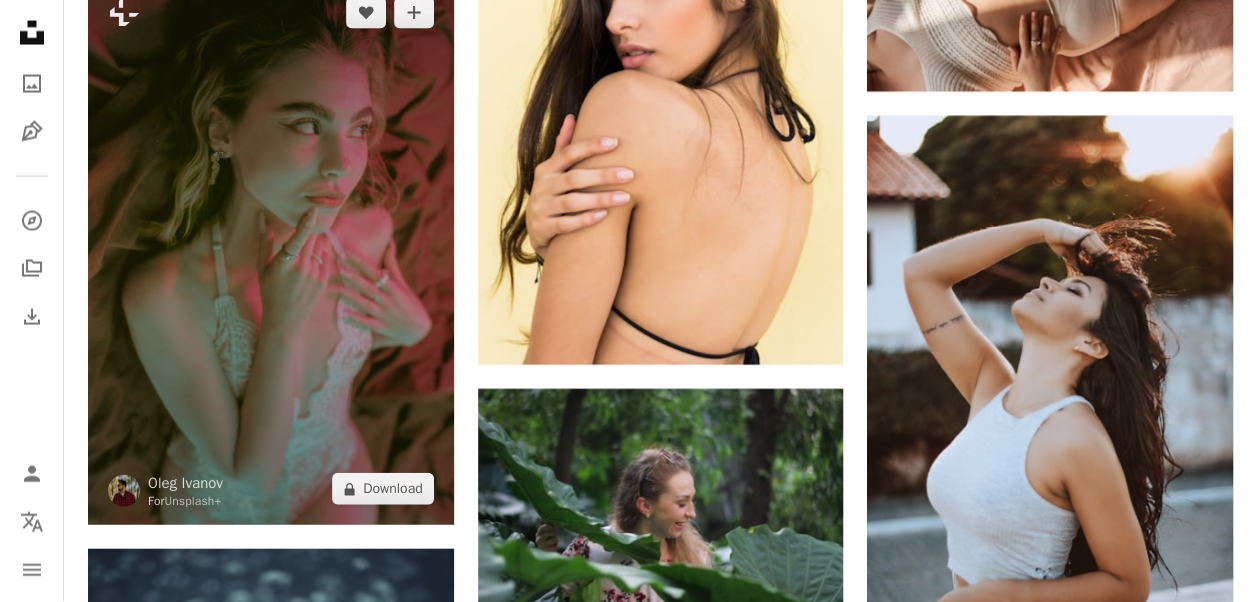 drag, startPoint x: 210, startPoint y: 227, endPoint x: 170, endPoint y: 231, distance: 40.1995 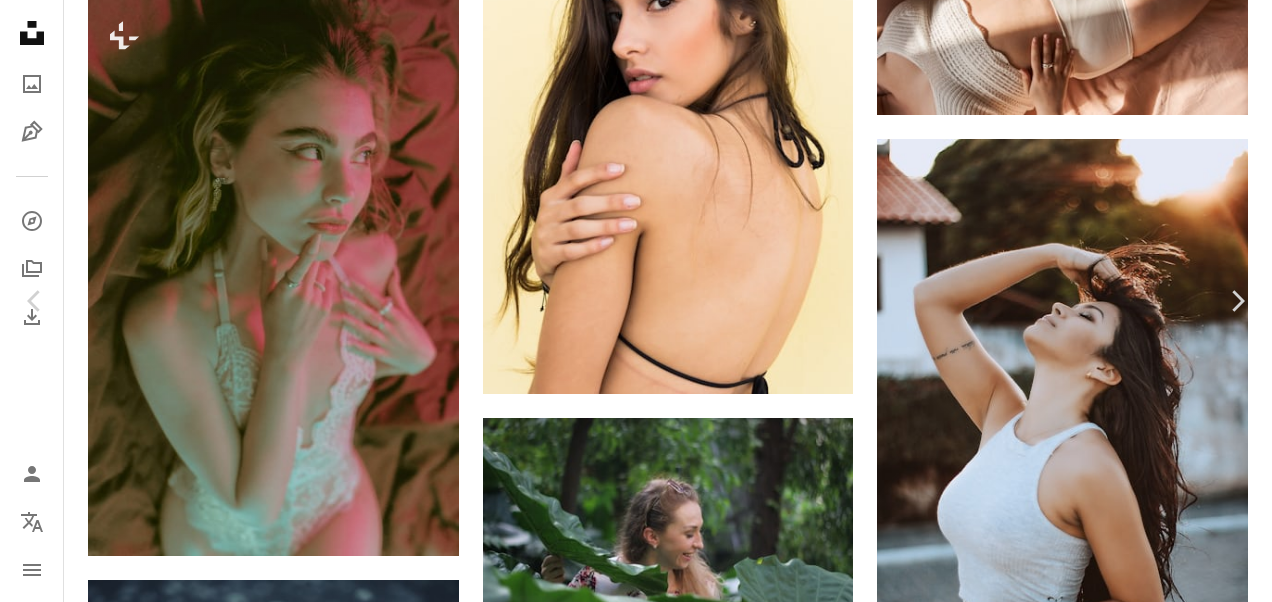scroll, scrollTop: 400, scrollLeft: 0, axis: vertical 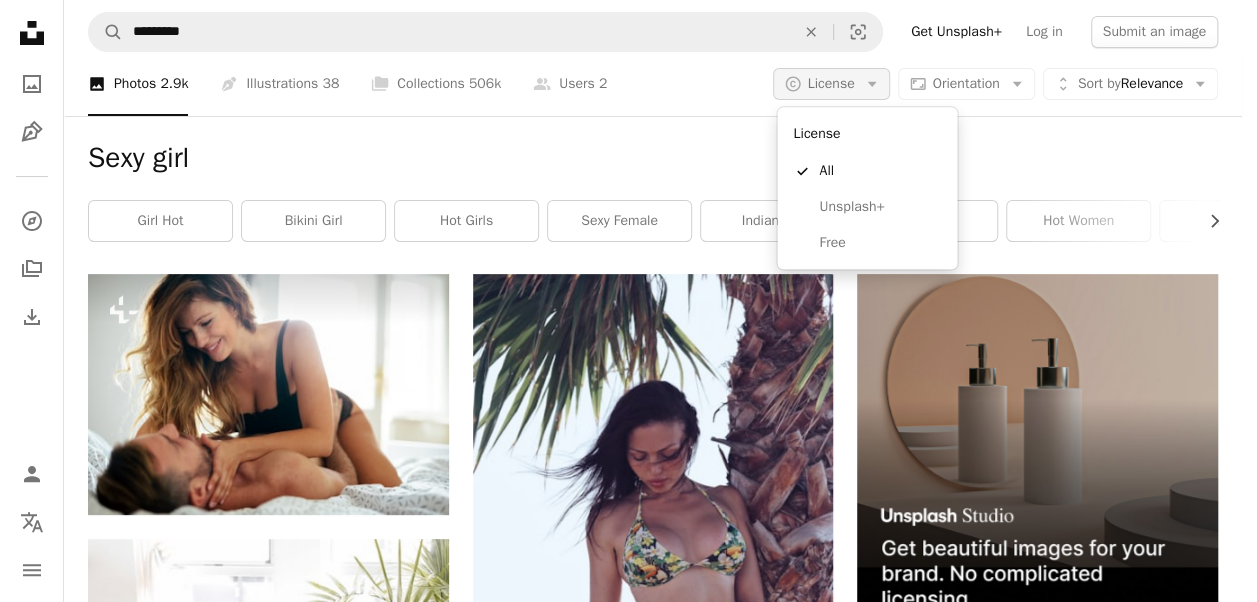 click on "License" at bounding box center (831, 83) 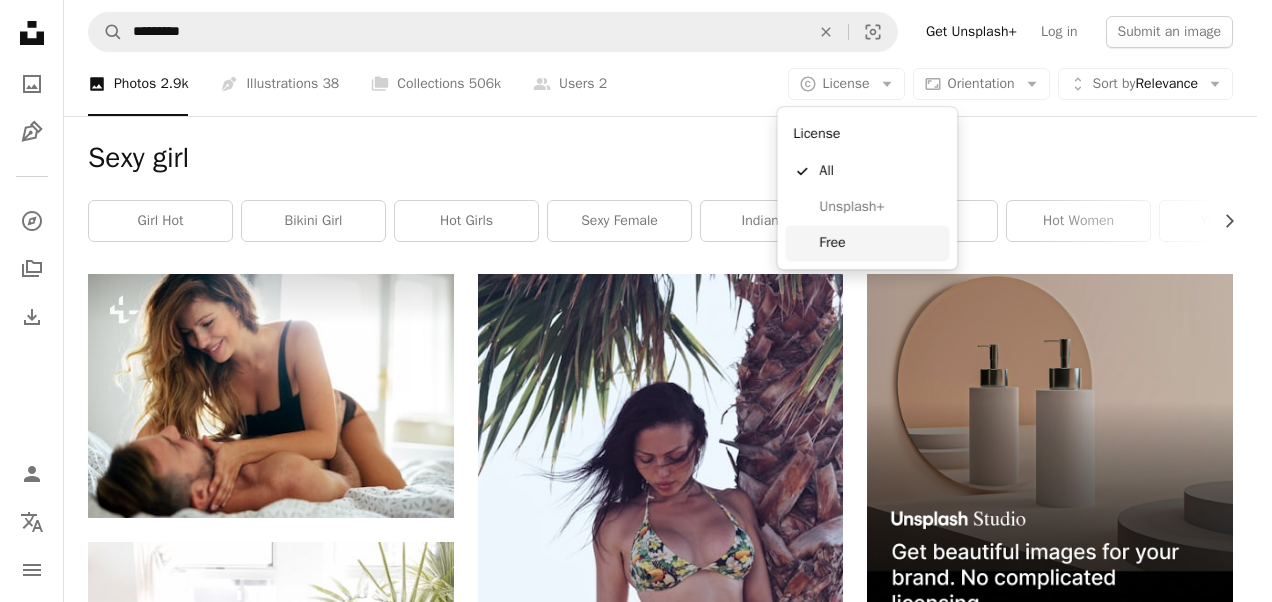 click on "Free" at bounding box center (867, 243) 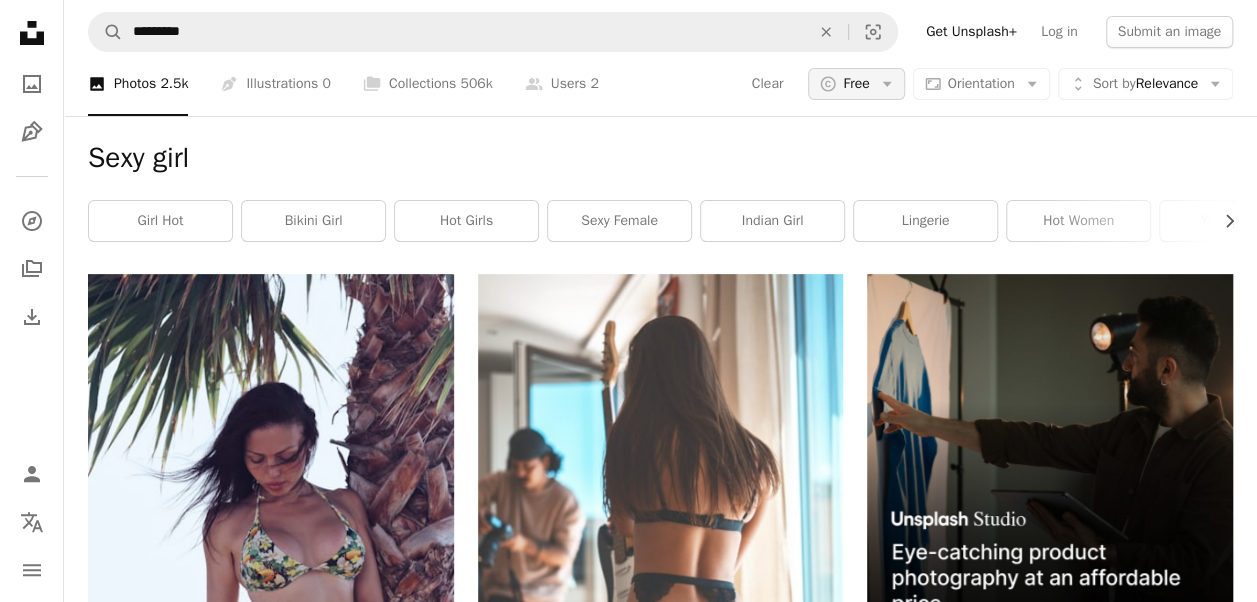 click on "Arrow down" 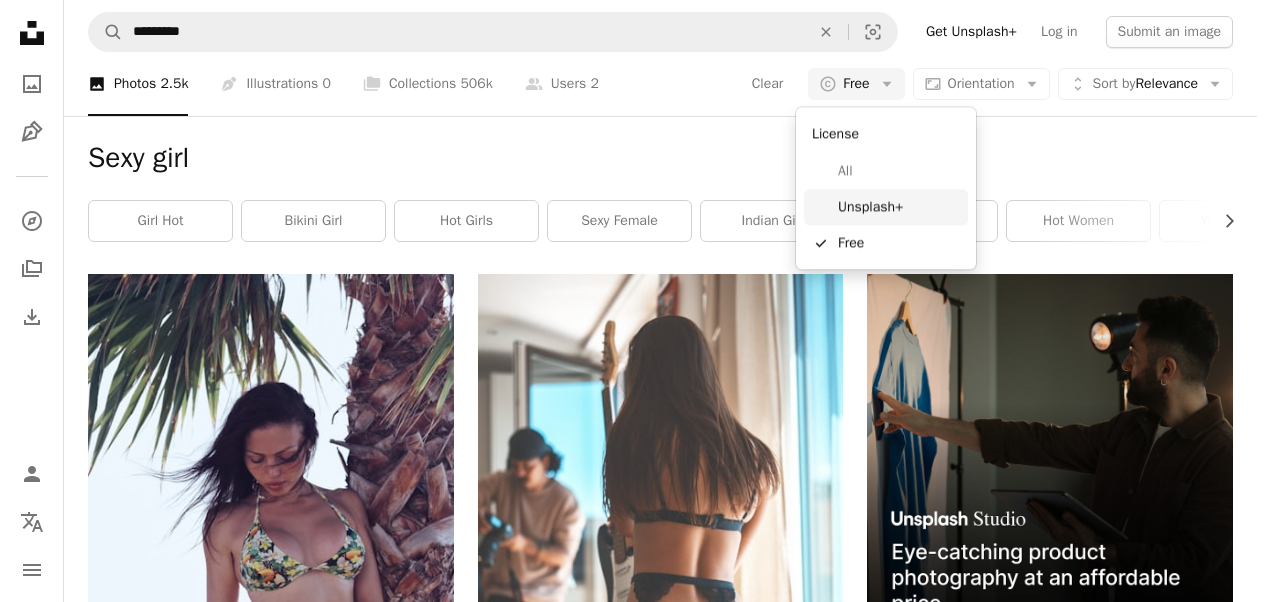 click on "Unsplash+" at bounding box center [899, 207] 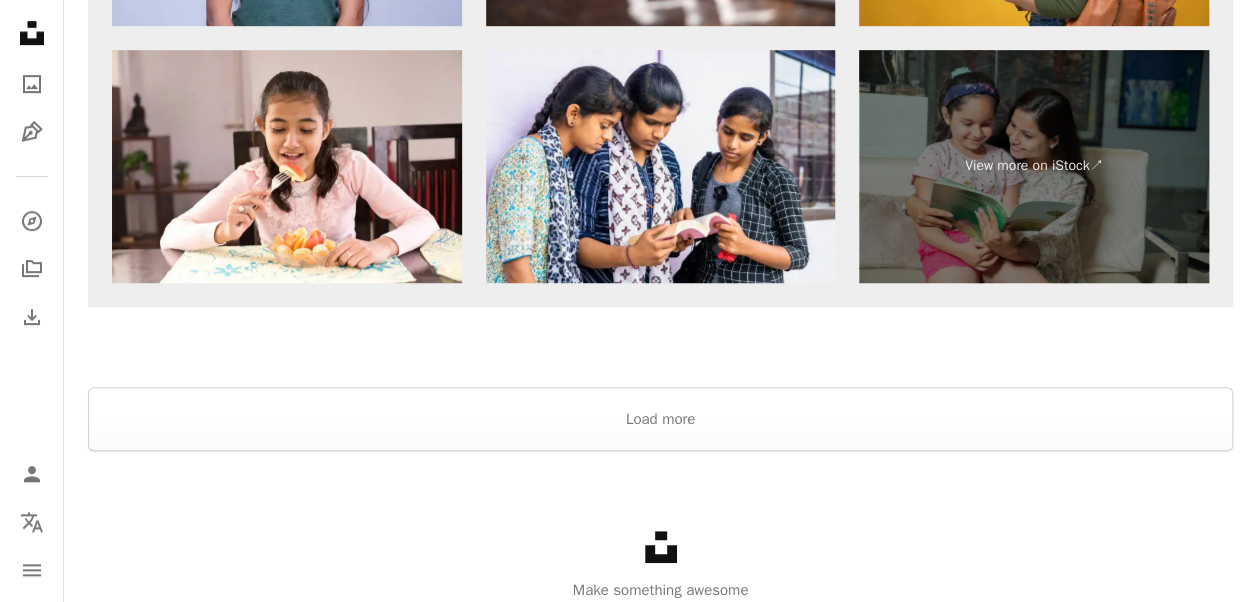 scroll, scrollTop: 4341, scrollLeft: 0, axis: vertical 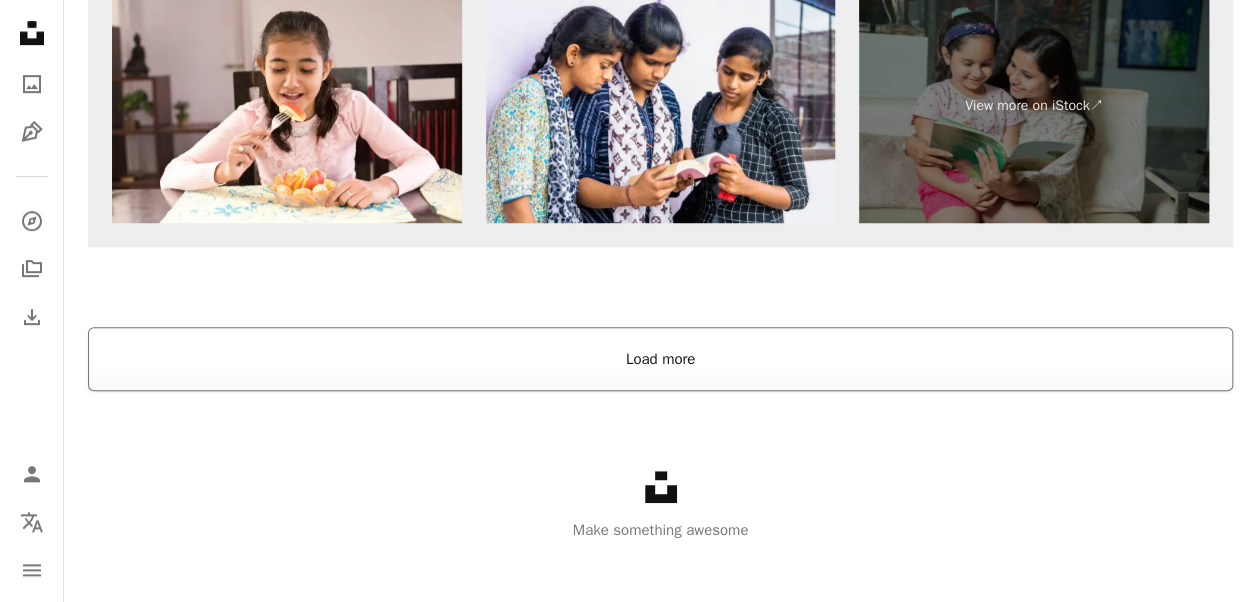 click on "Load more" at bounding box center [660, 359] 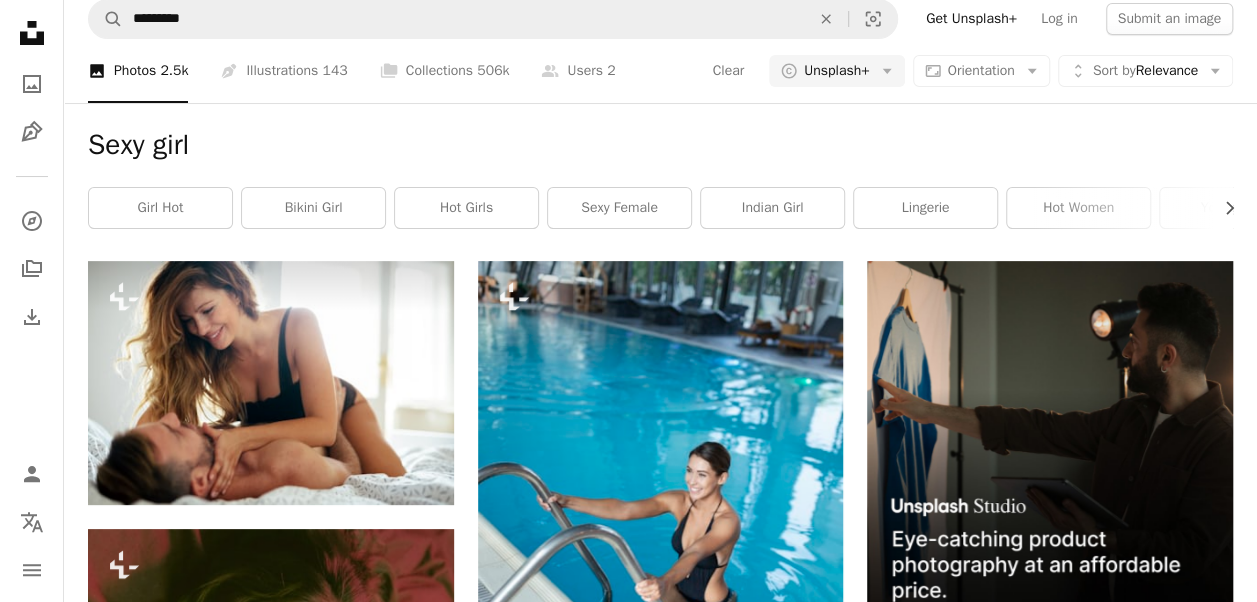 scroll, scrollTop: 0, scrollLeft: 0, axis: both 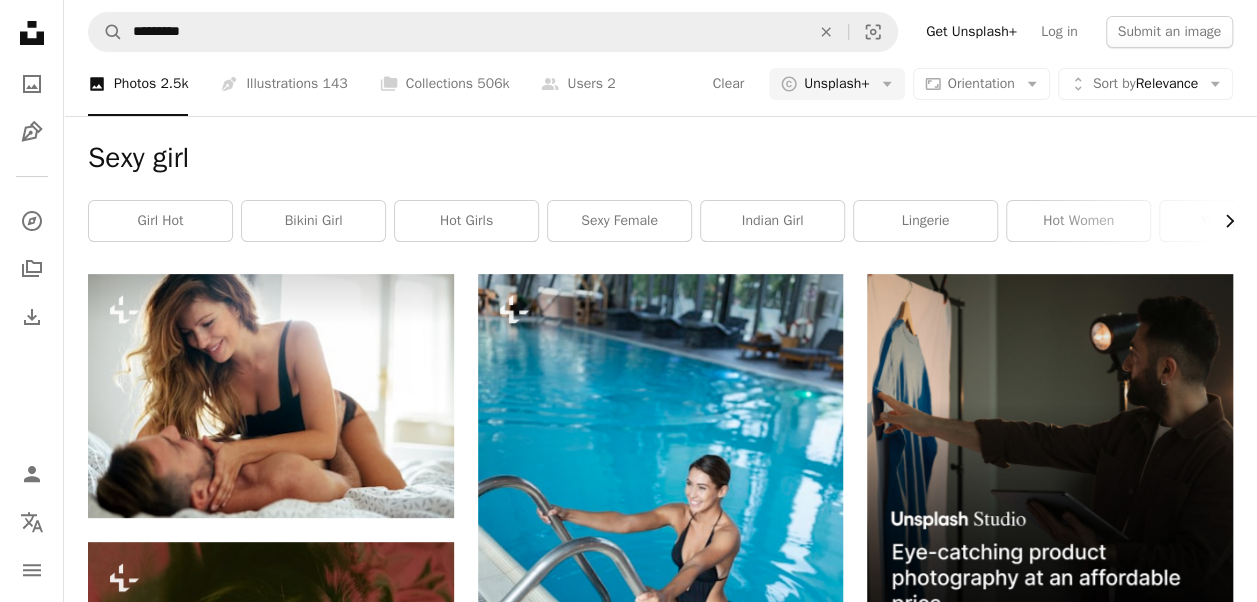 click 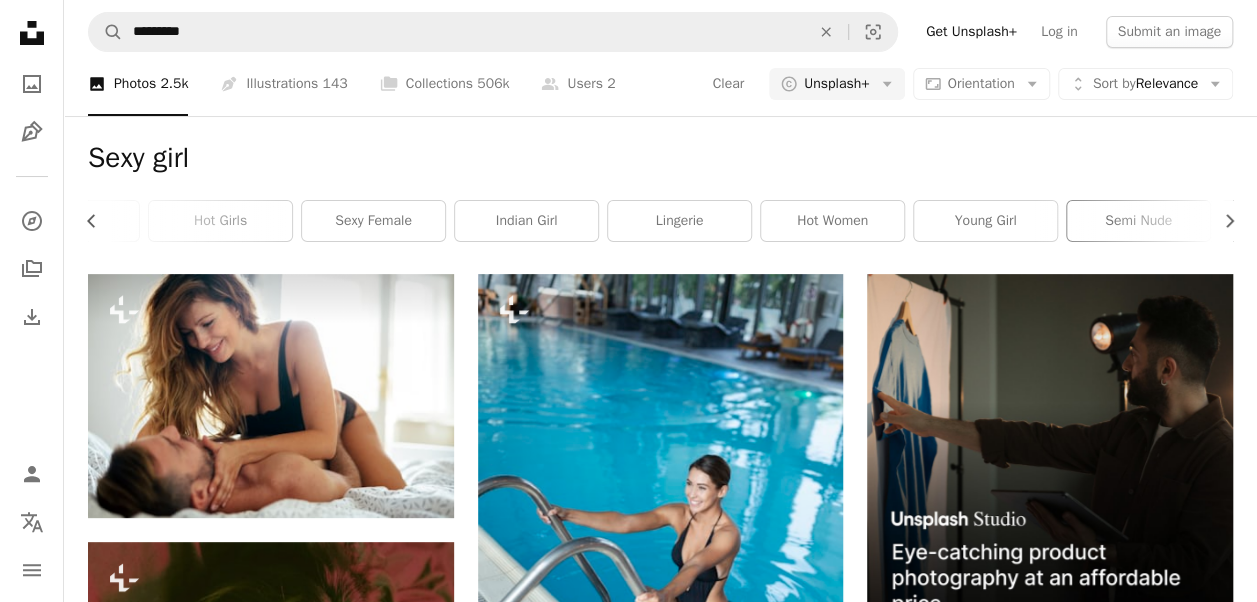 scroll, scrollTop: 0, scrollLeft: 300, axis: horizontal 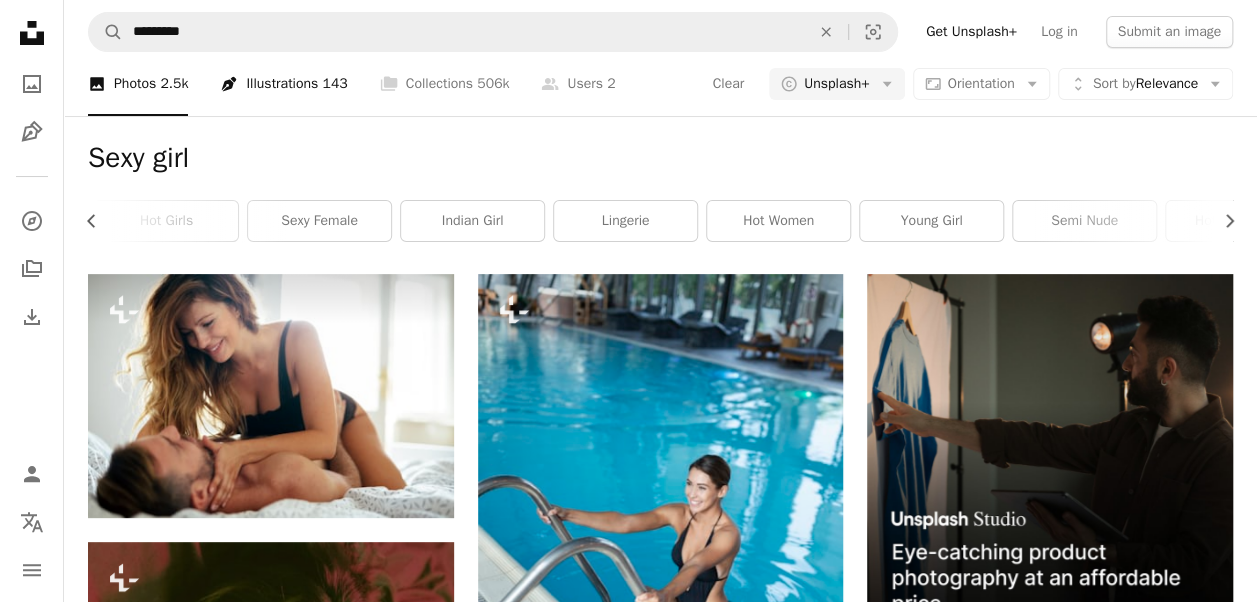 click on "Pen Tool Illustrations   143" at bounding box center (283, 84) 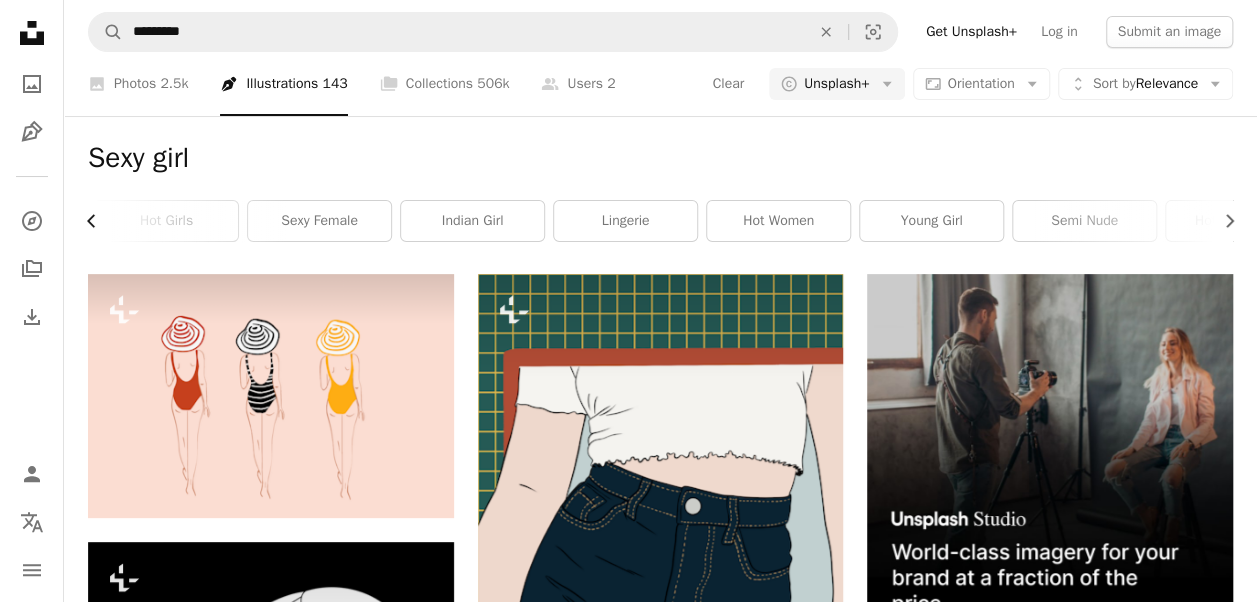 click on "Chevron left" 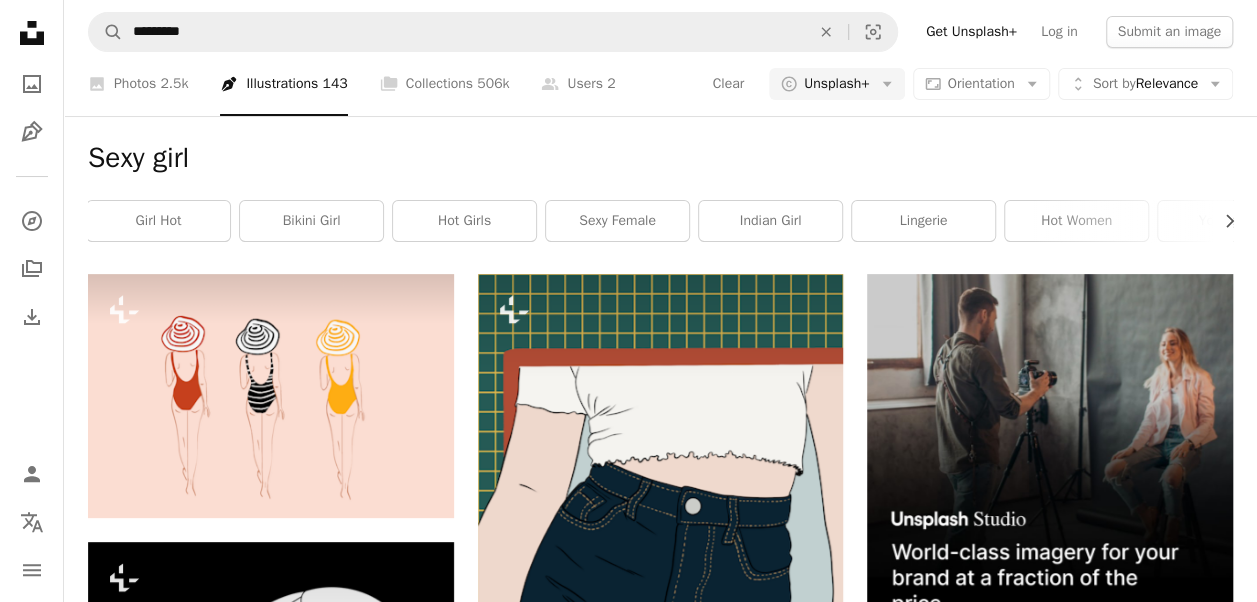 scroll, scrollTop: 0, scrollLeft: 0, axis: both 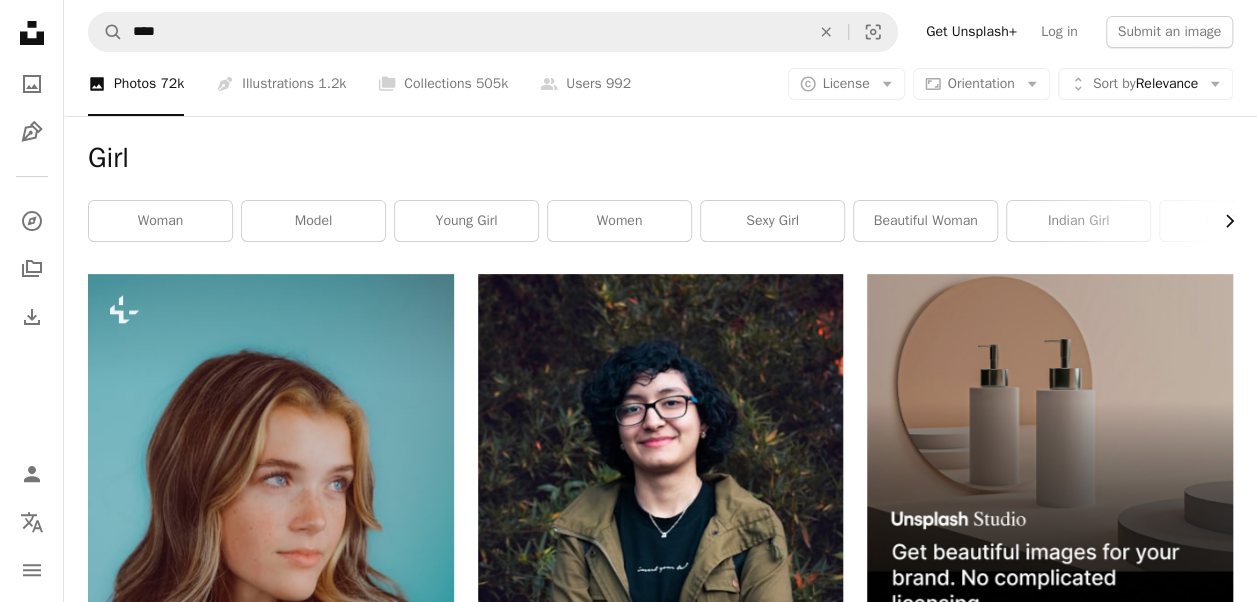 click on "Chevron right" 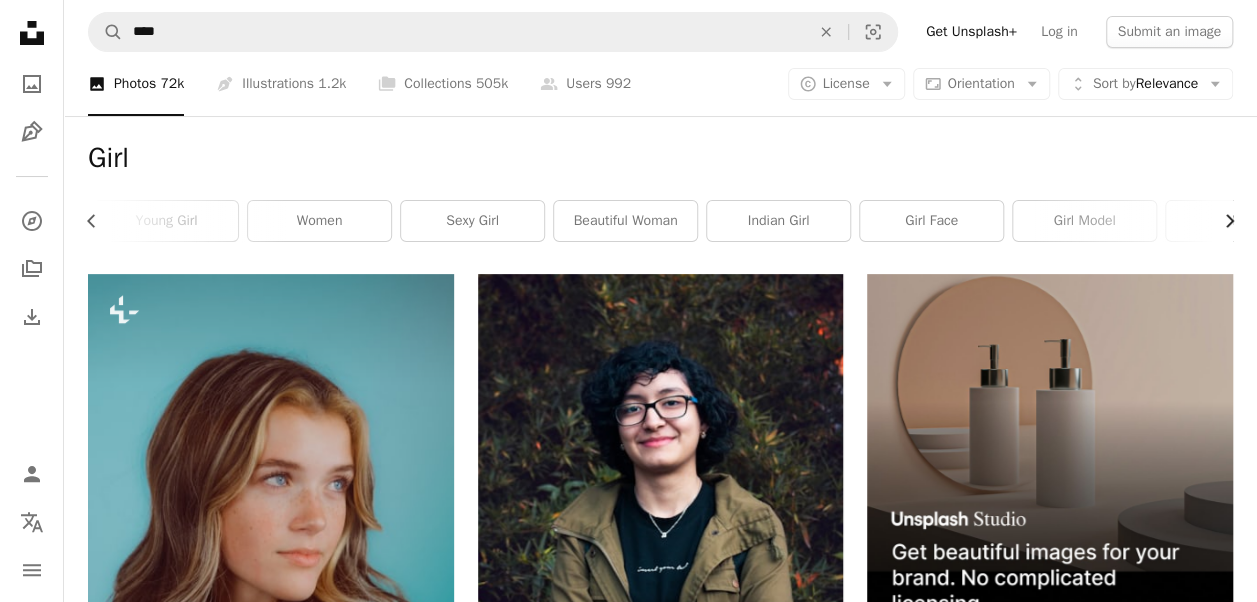 click on "Chevron right" 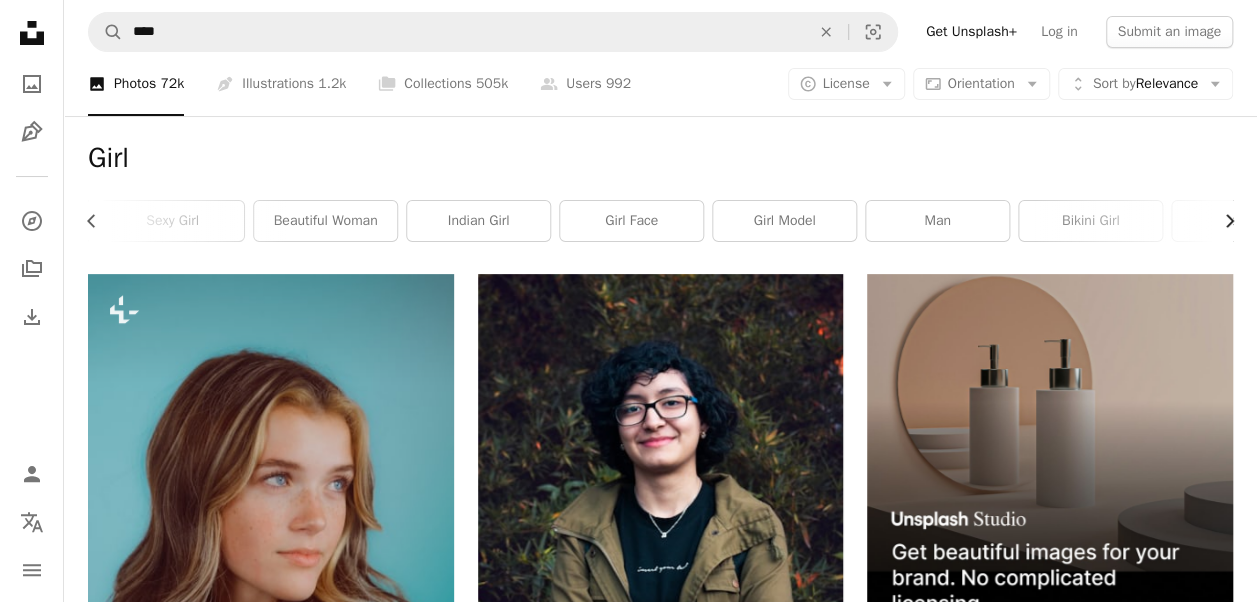 click on "Chevron right" 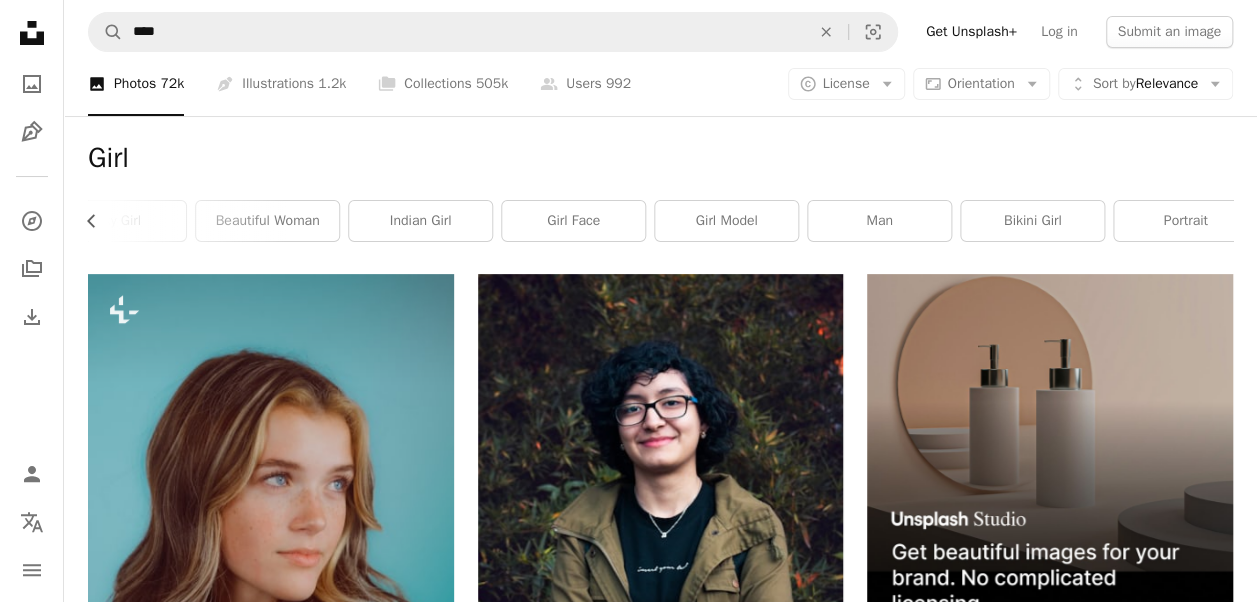 scroll, scrollTop: 0, scrollLeft: 683, axis: horizontal 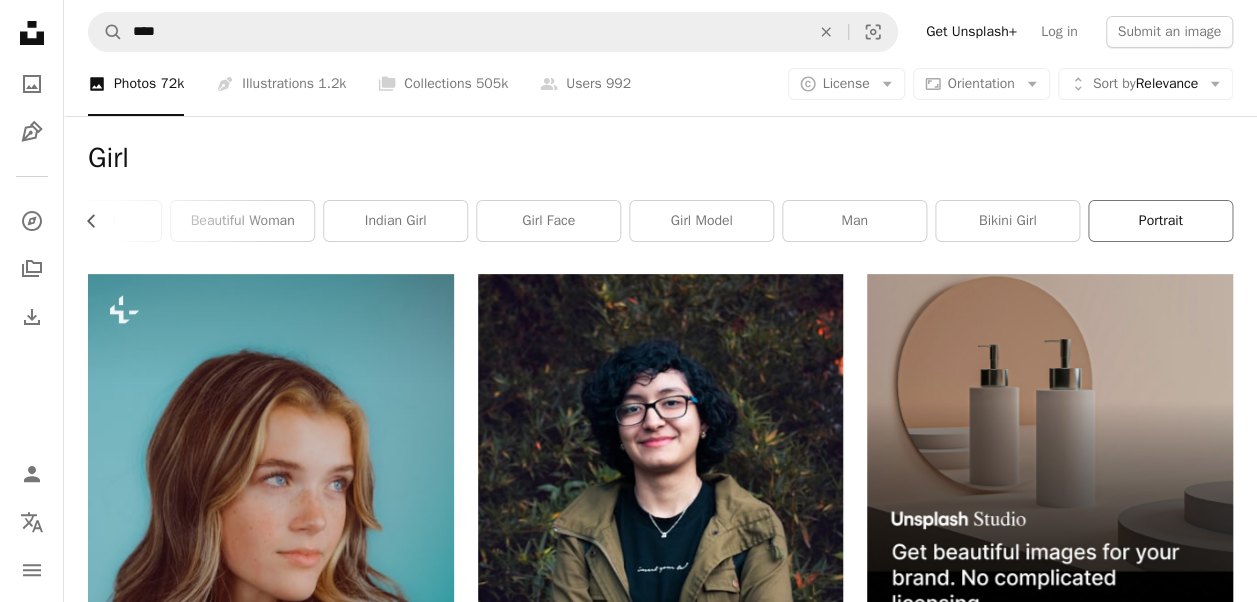 click on "portrait" at bounding box center (1160, 221) 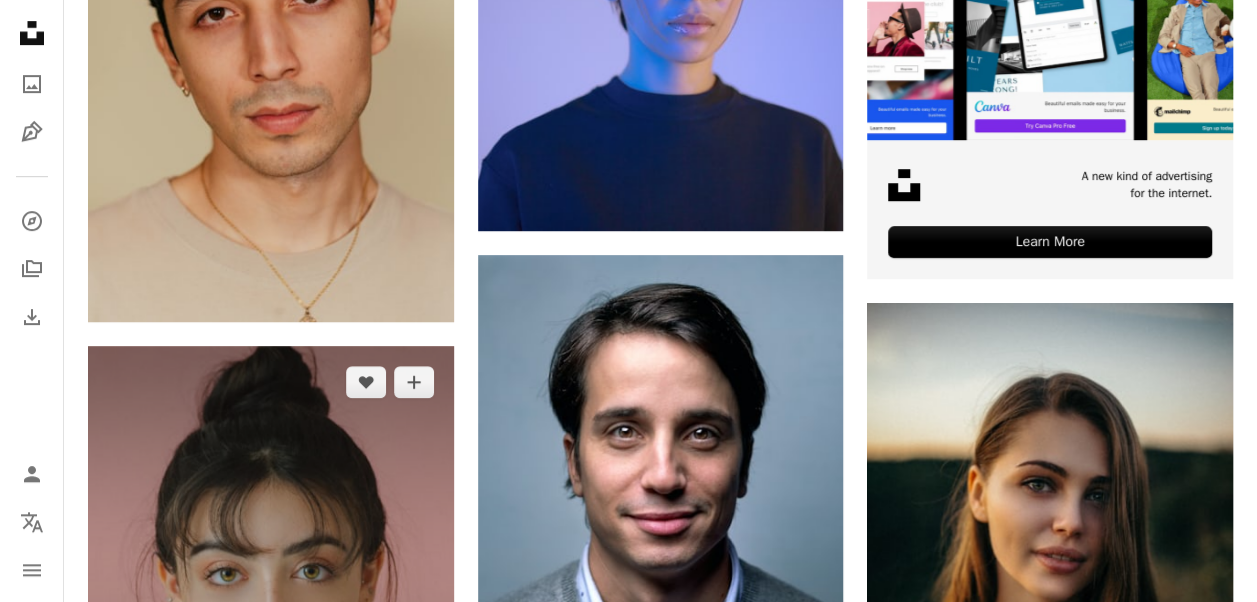 scroll, scrollTop: 0, scrollLeft: 0, axis: both 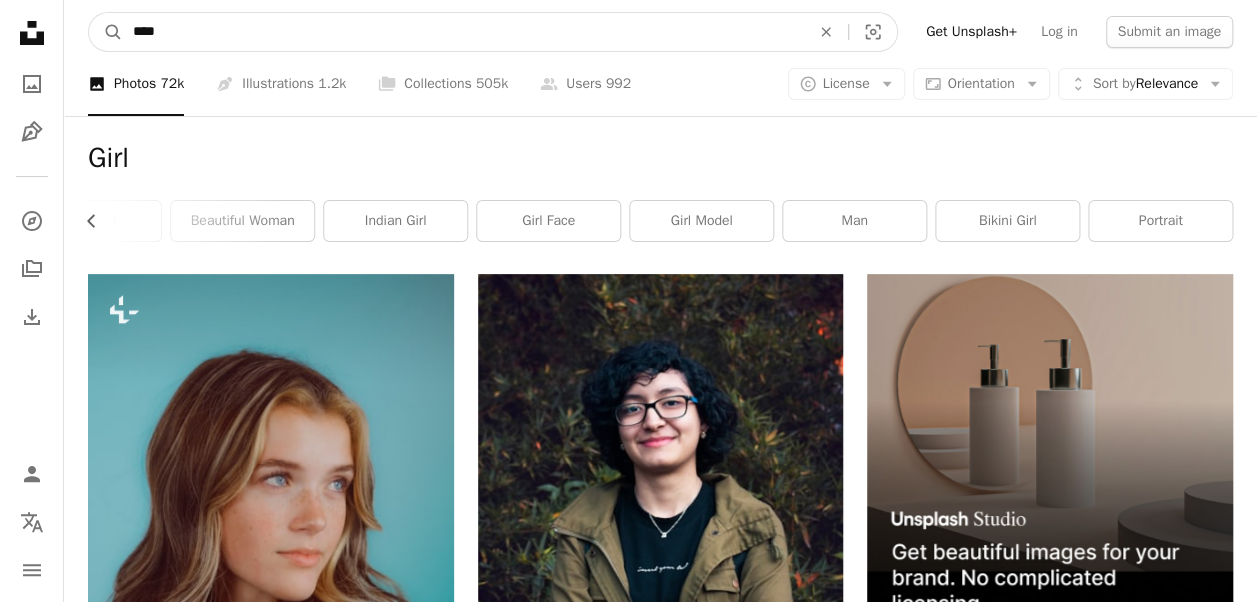 click on "****" at bounding box center [463, 32] 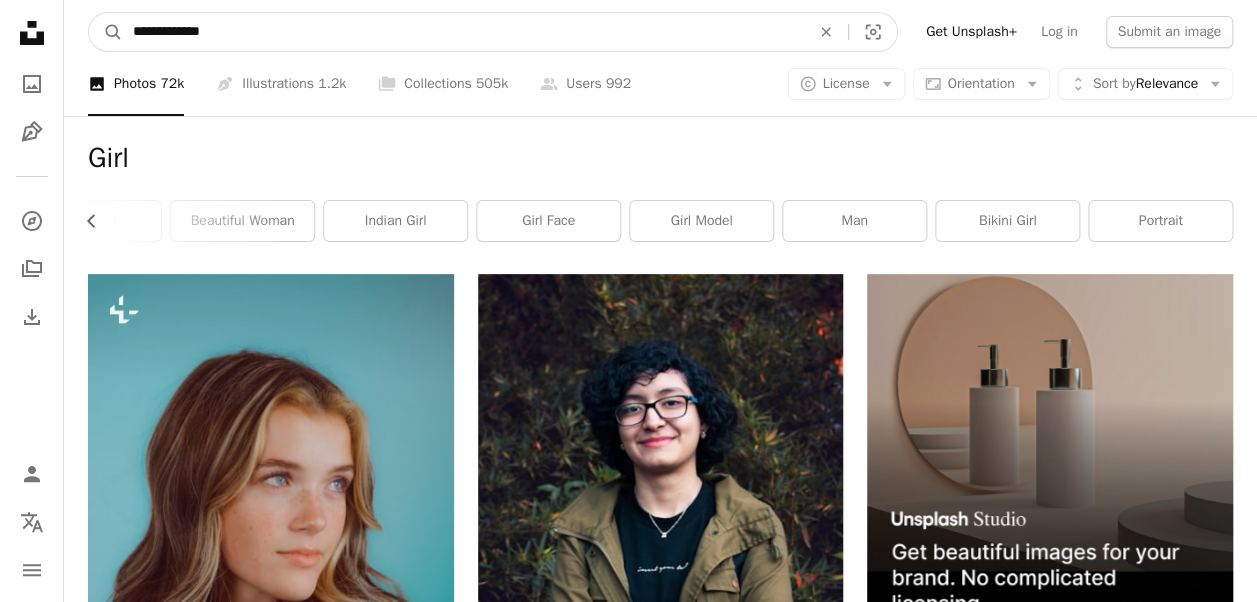 type on "**********" 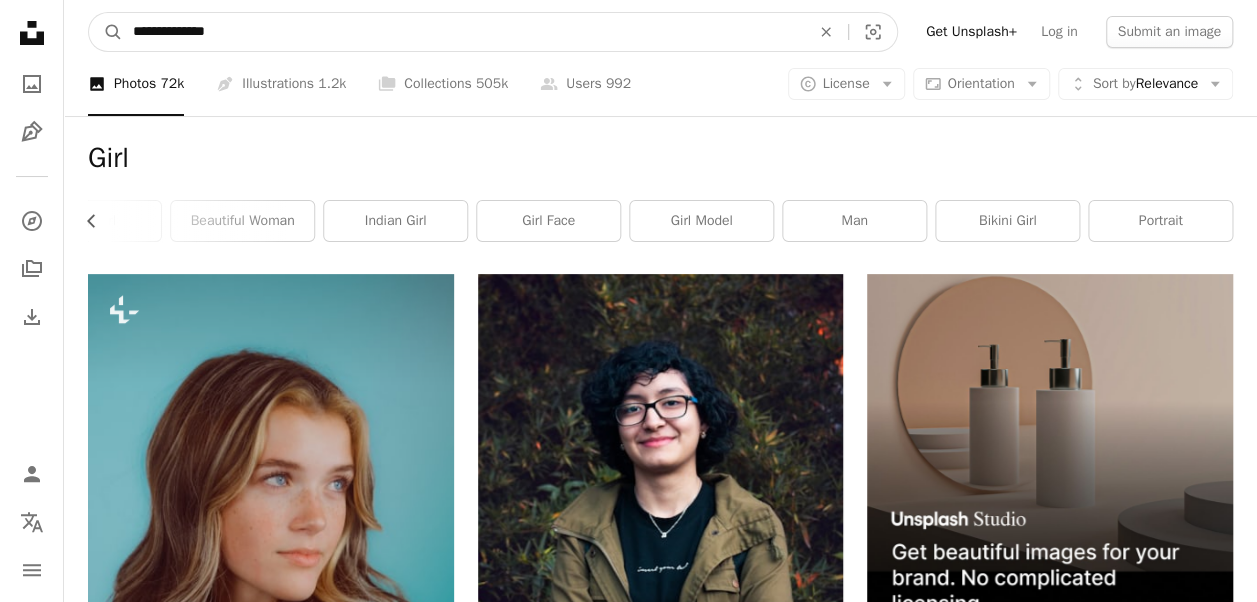 click on "A magnifying glass" at bounding box center (106, 32) 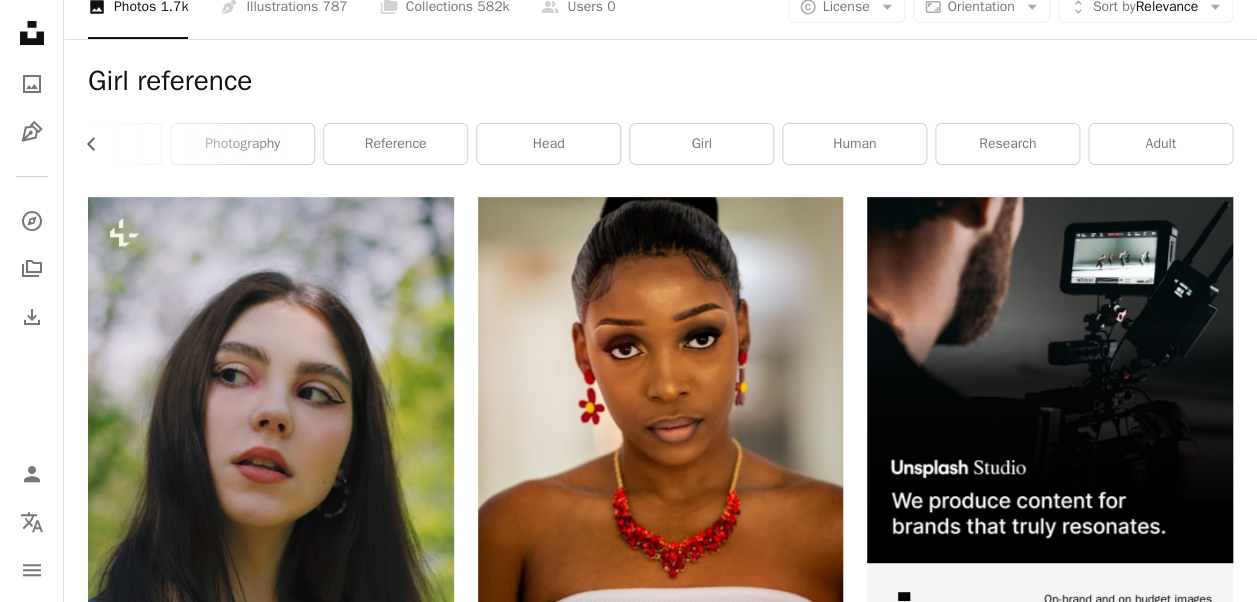 scroll, scrollTop: 0, scrollLeft: 0, axis: both 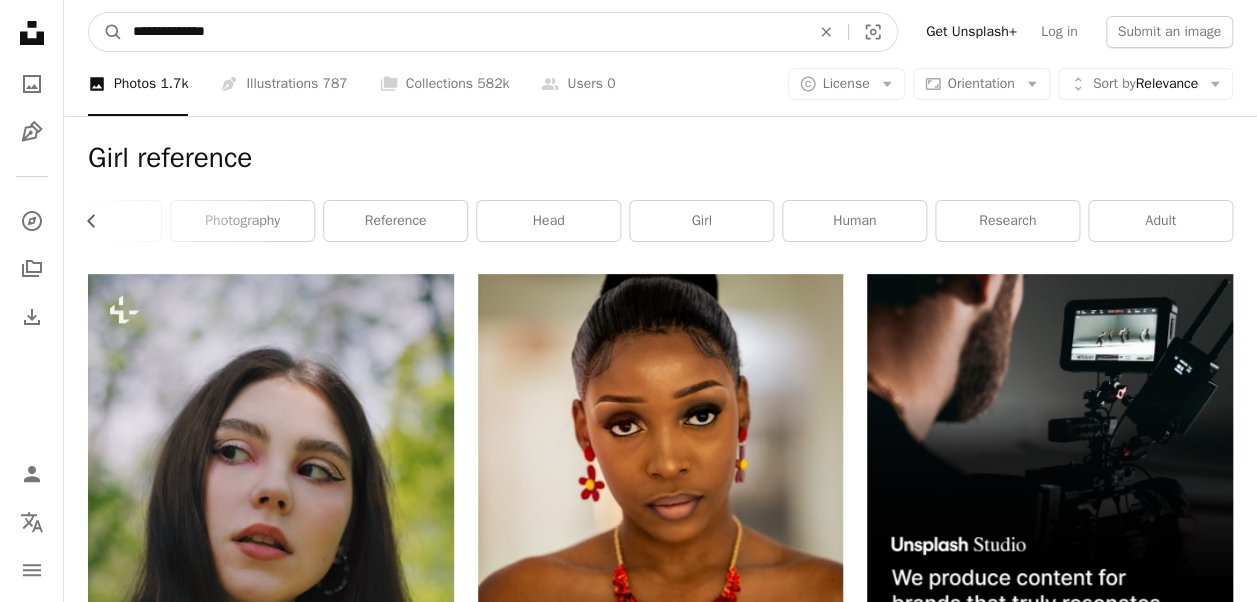 click on "**********" at bounding box center (463, 32) 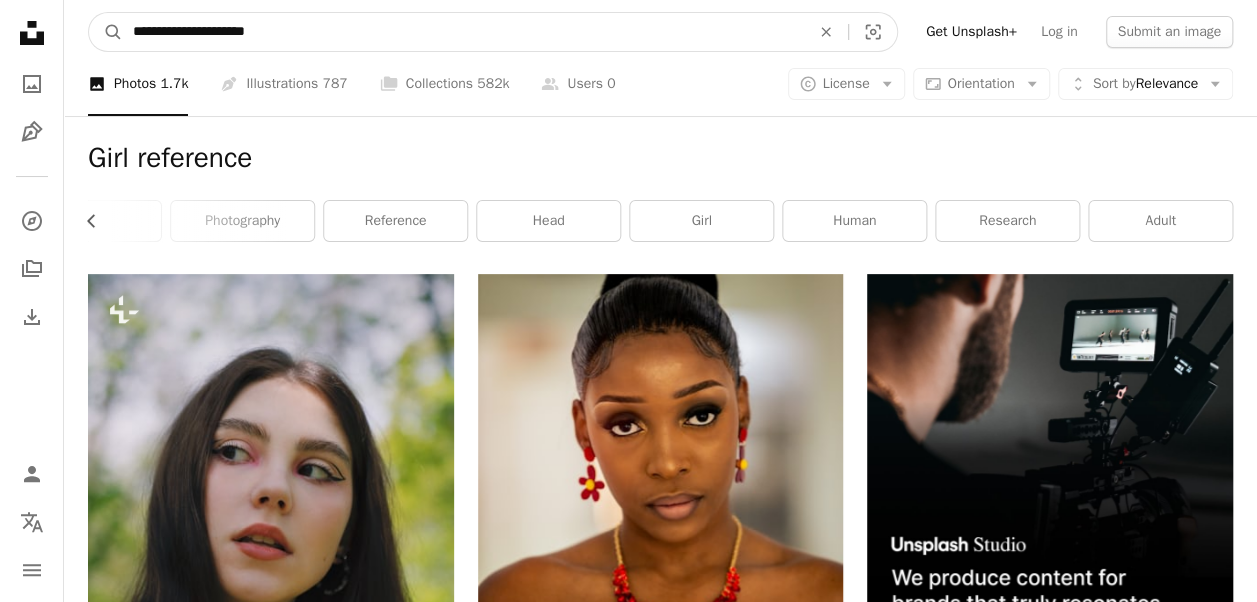 type on "**********" 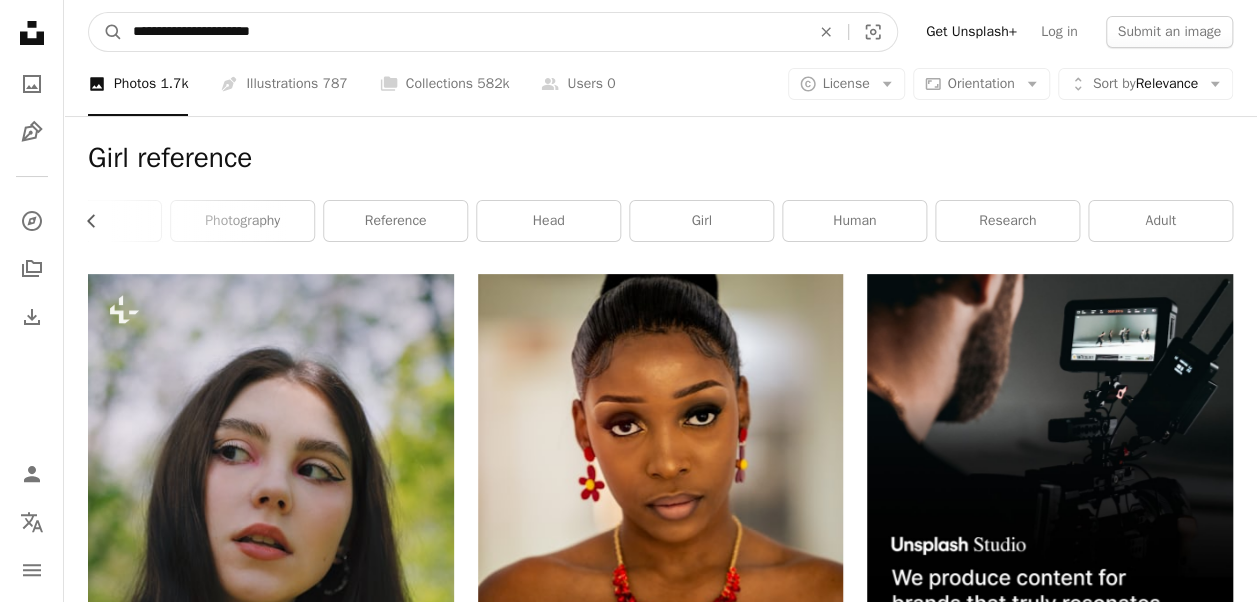 click on "A magnifying glass" at bounding box center [106, 32] 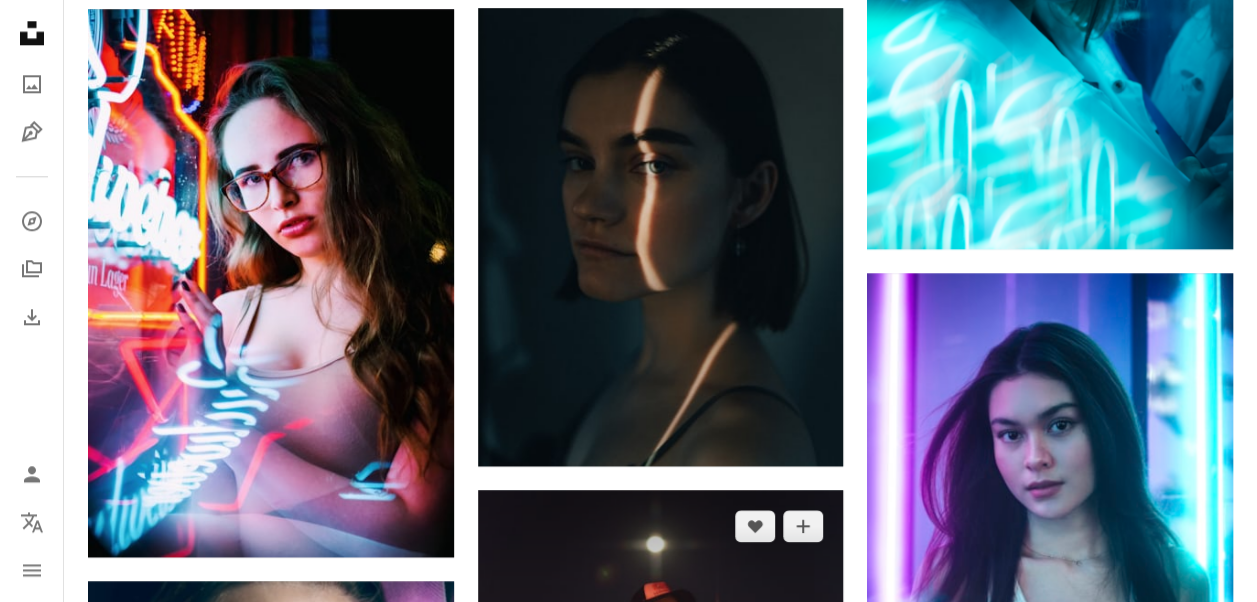 scroll, scrollTop: 1100, scrollLeft: 0, axis: vertical 